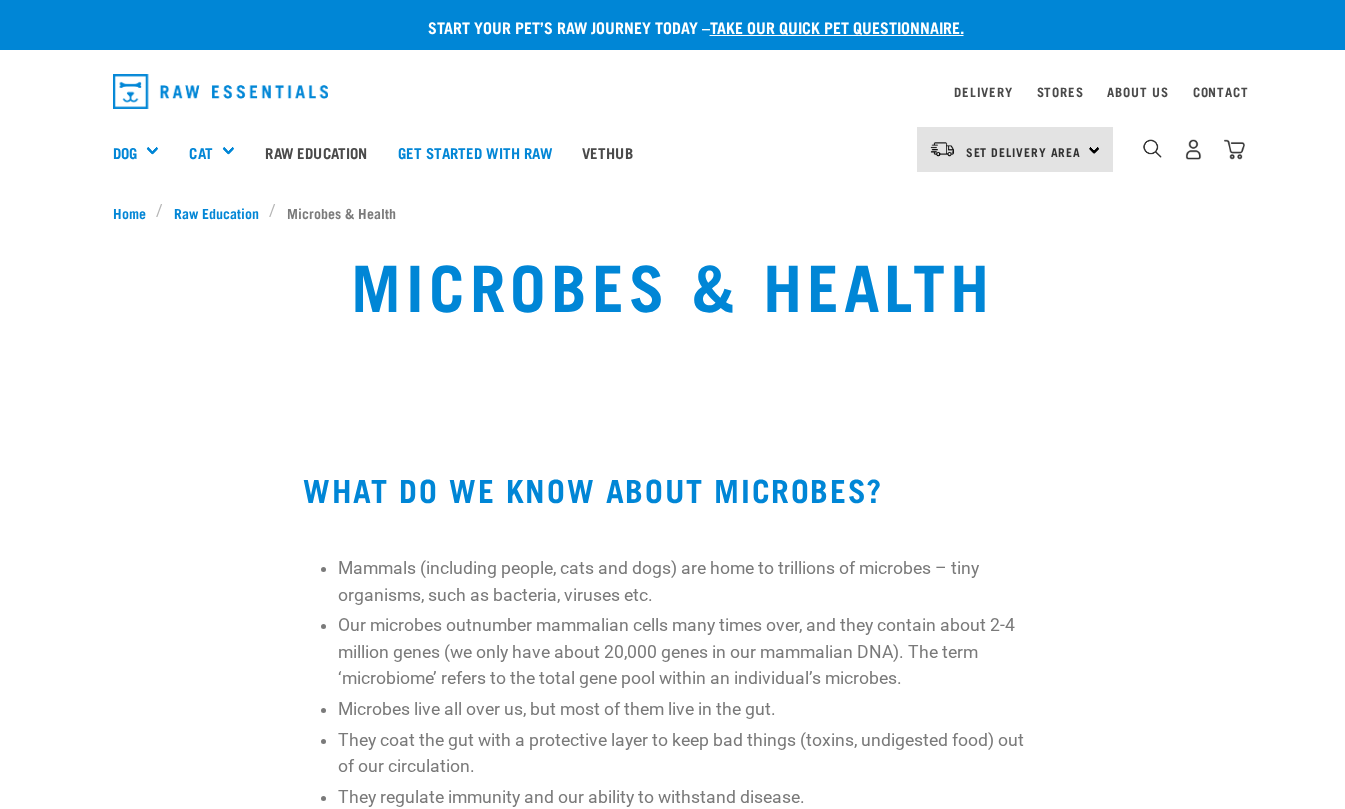 scroll, scrollTop: 1200, scrollLeft: 0, axis: vertical 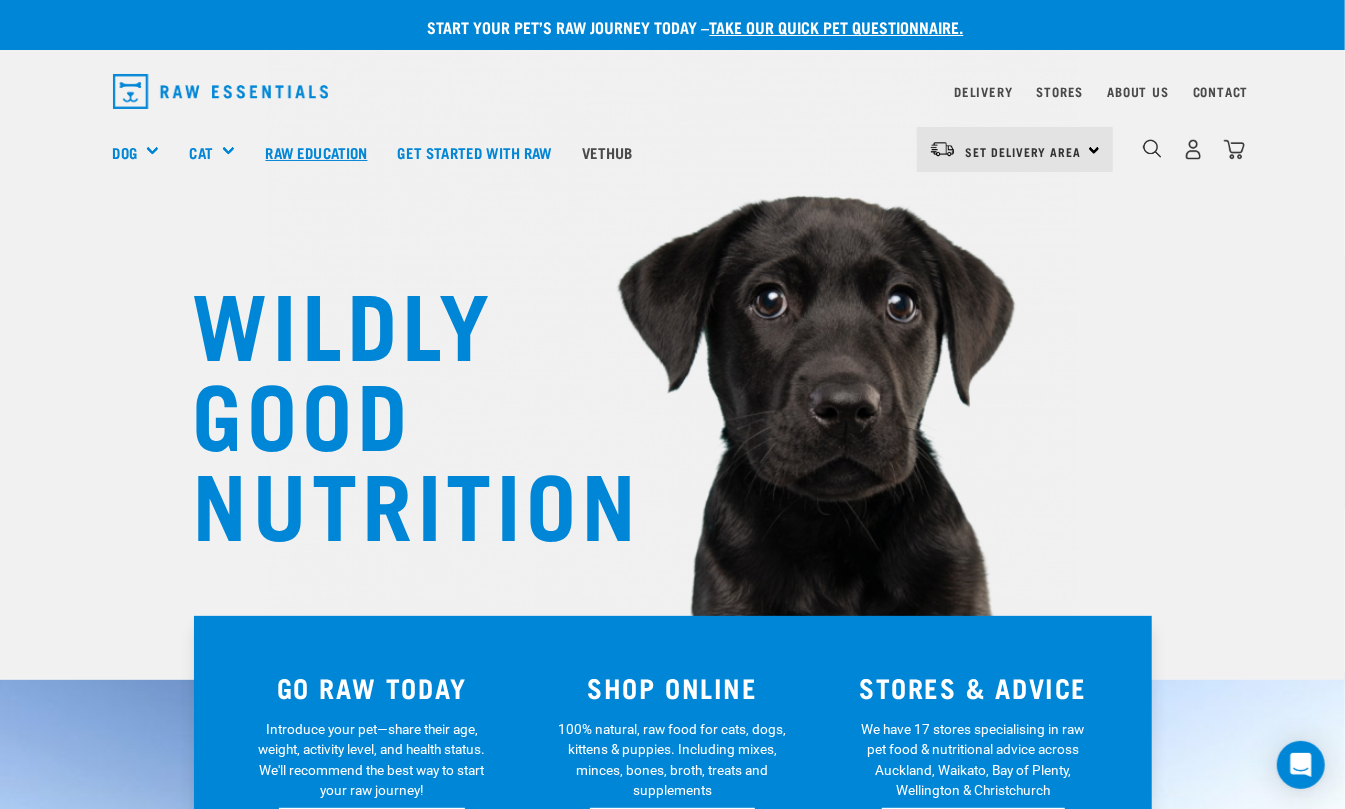 click on "Raw Education" at bounding box center (316, 152) 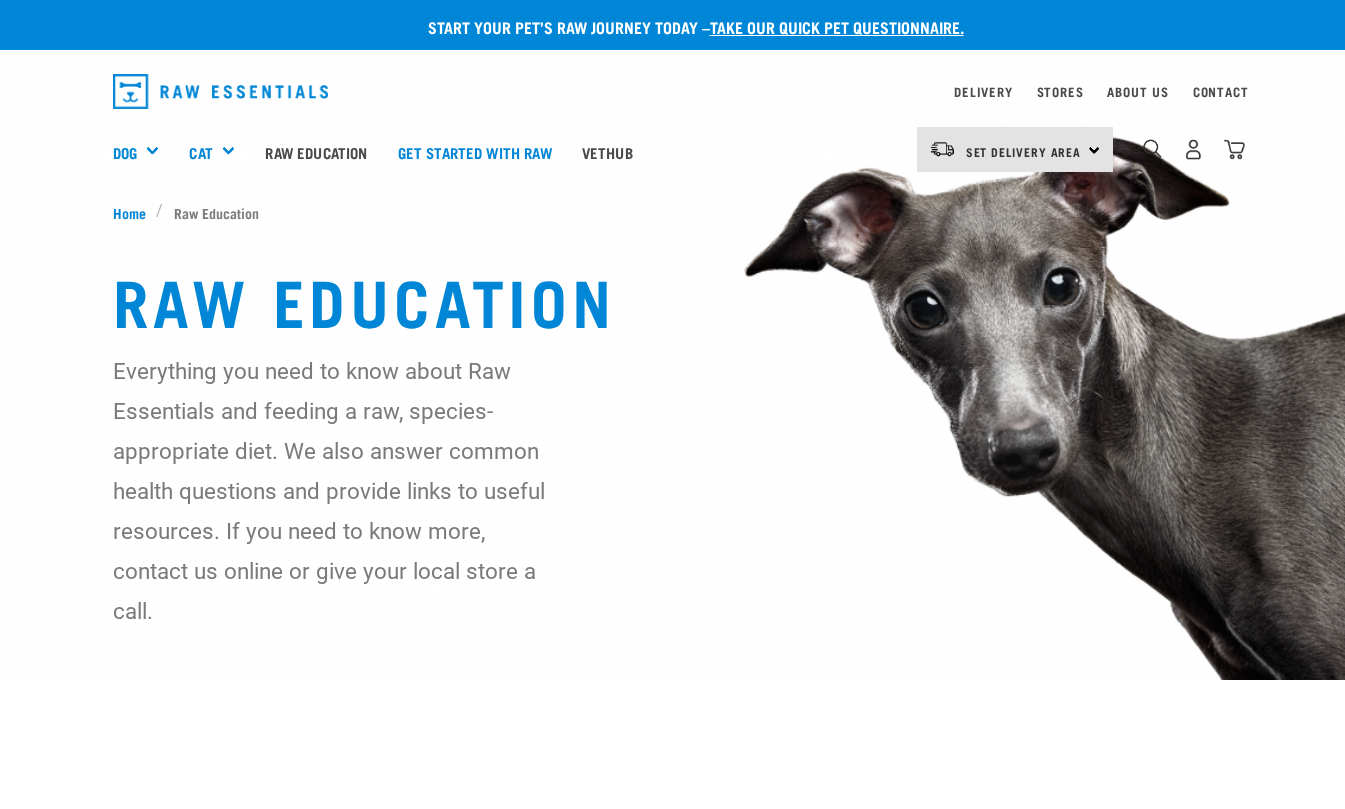 scroll, scrollTop: 0, scrollLeft: 0, axis: both 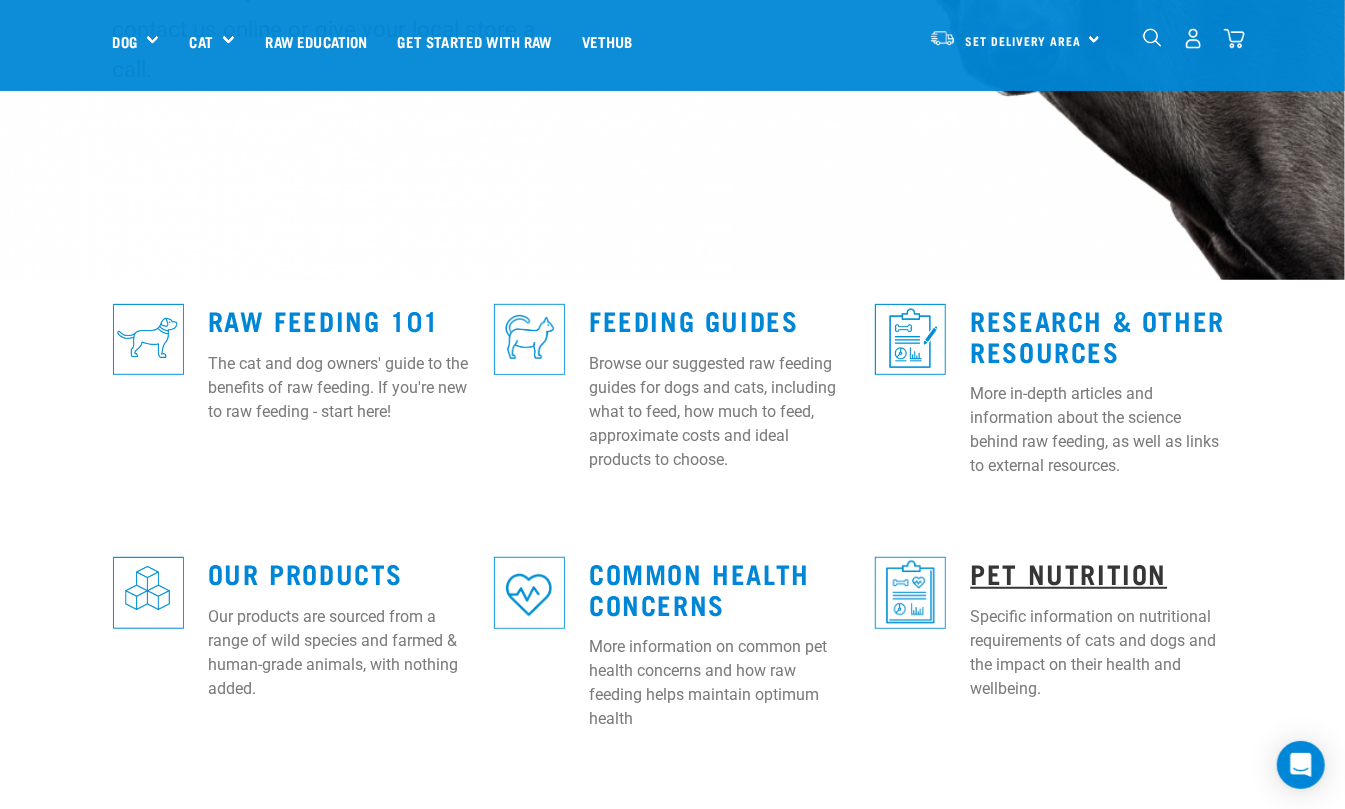 click on "Pet Nutrition" at bounding box center [1068, 572] 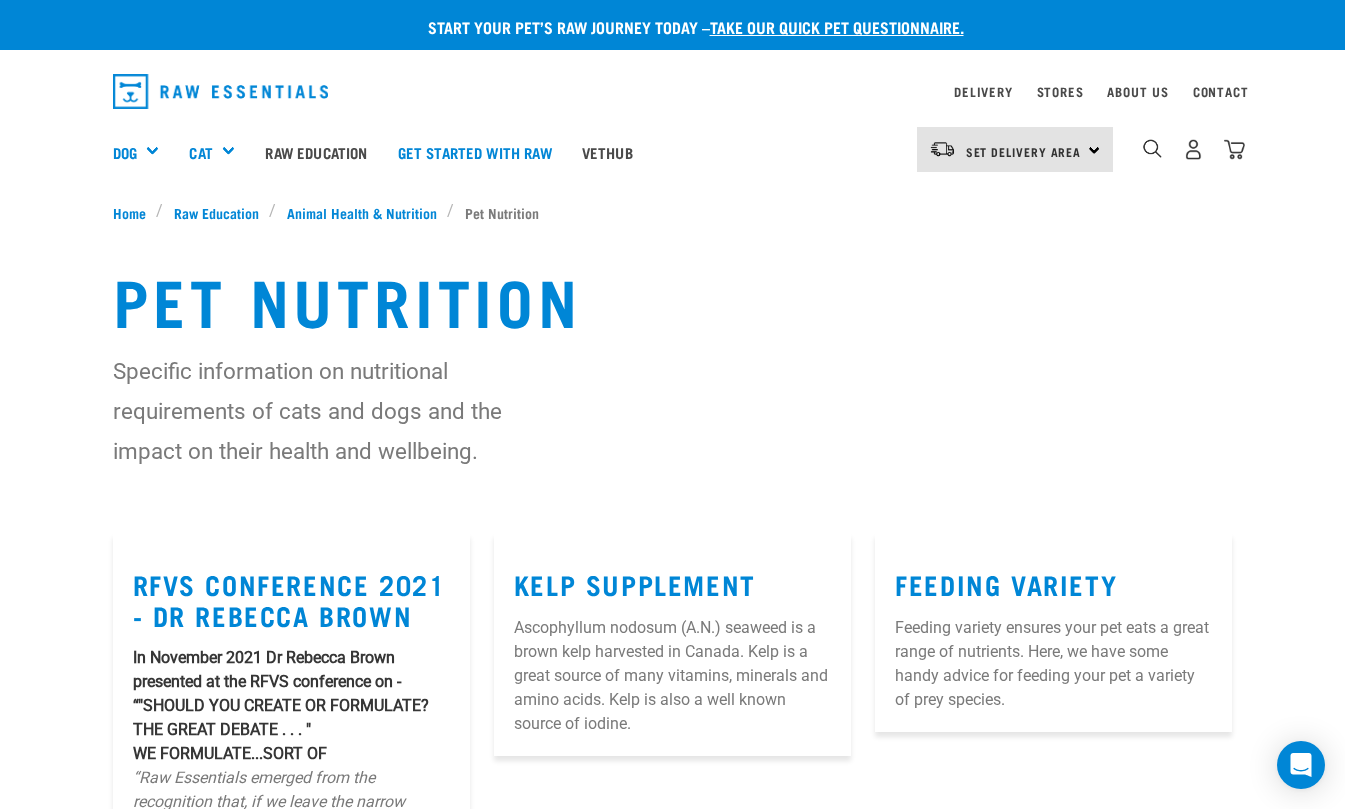 scroll, scrollTop: 0, scrollLeft: 0, axis: both 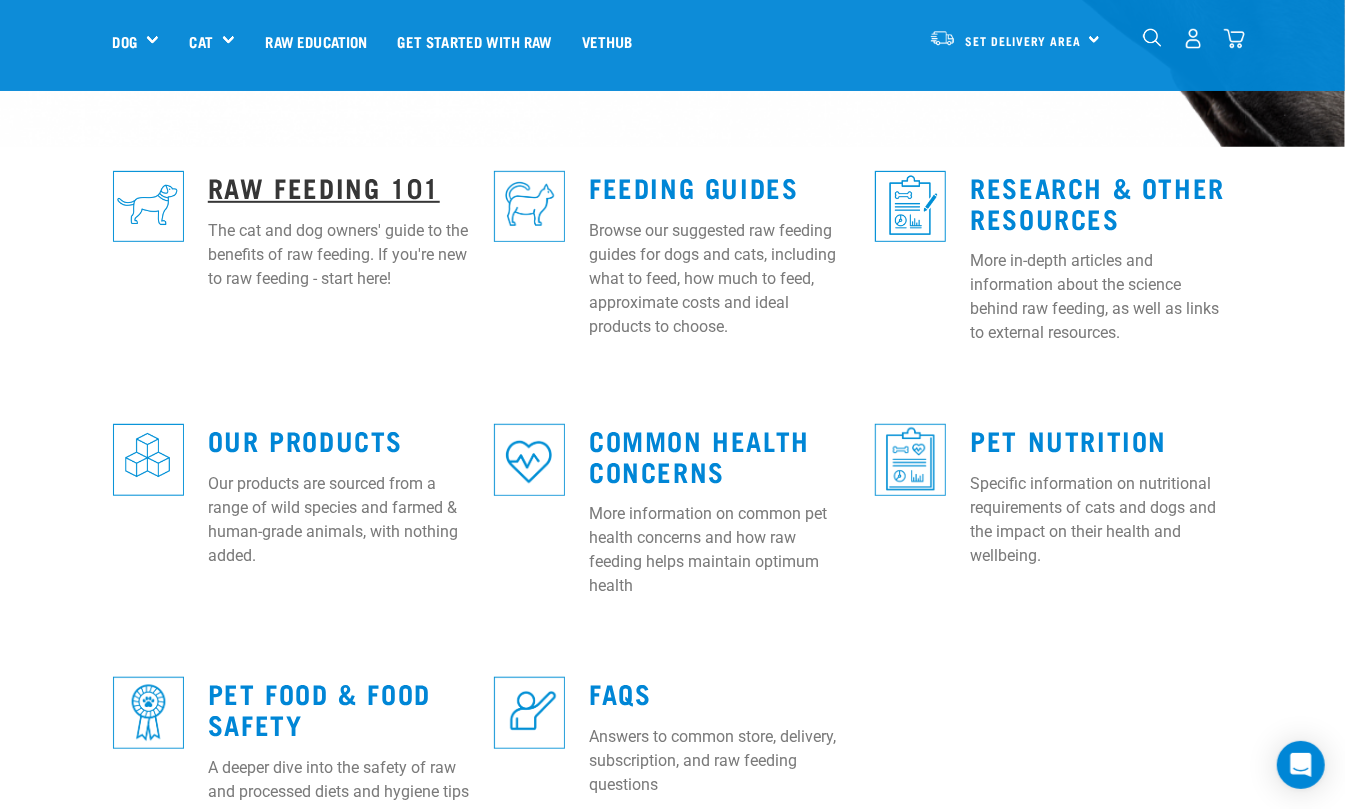 click on "Raw Feeding 101" at bounding box center [324, 186] 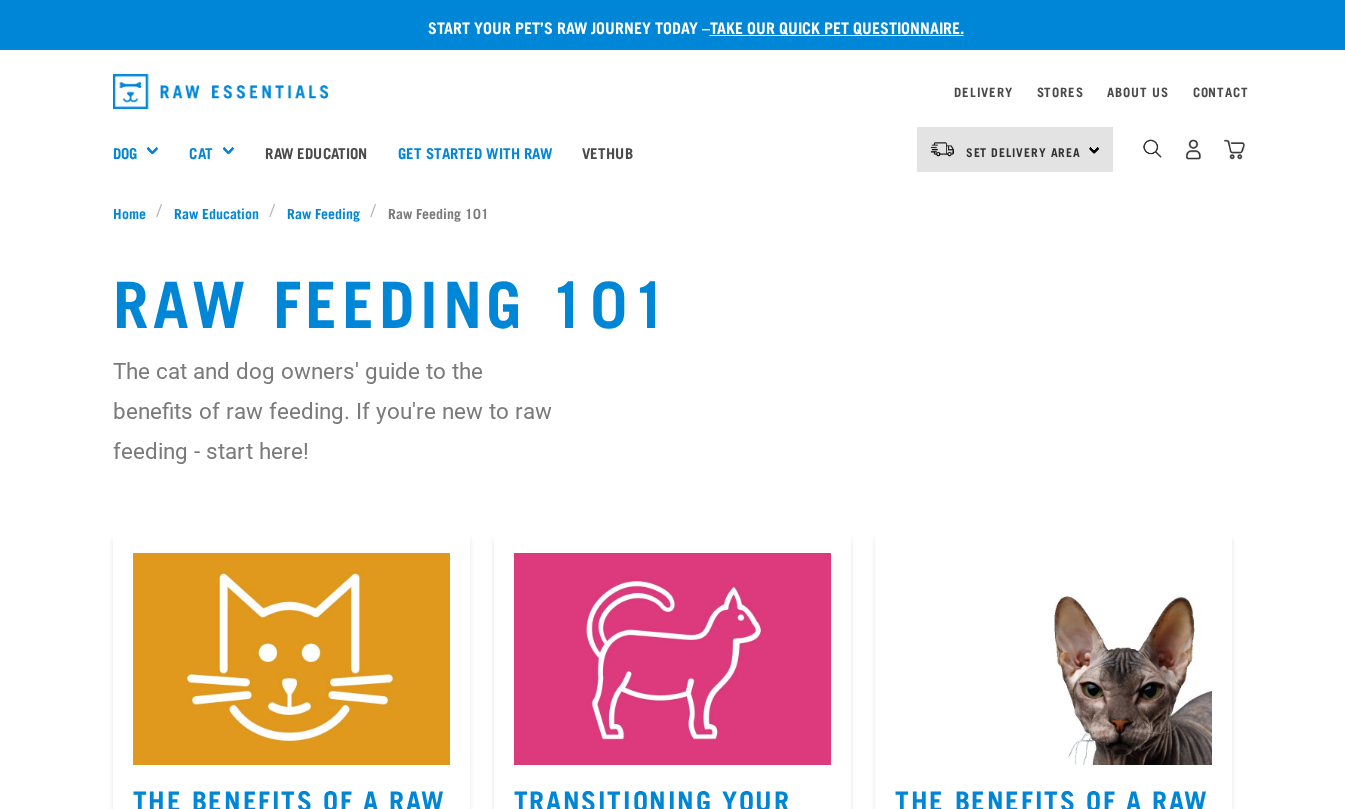 scroll, scrollTop: 0, scrollLeft: 0, axis: both 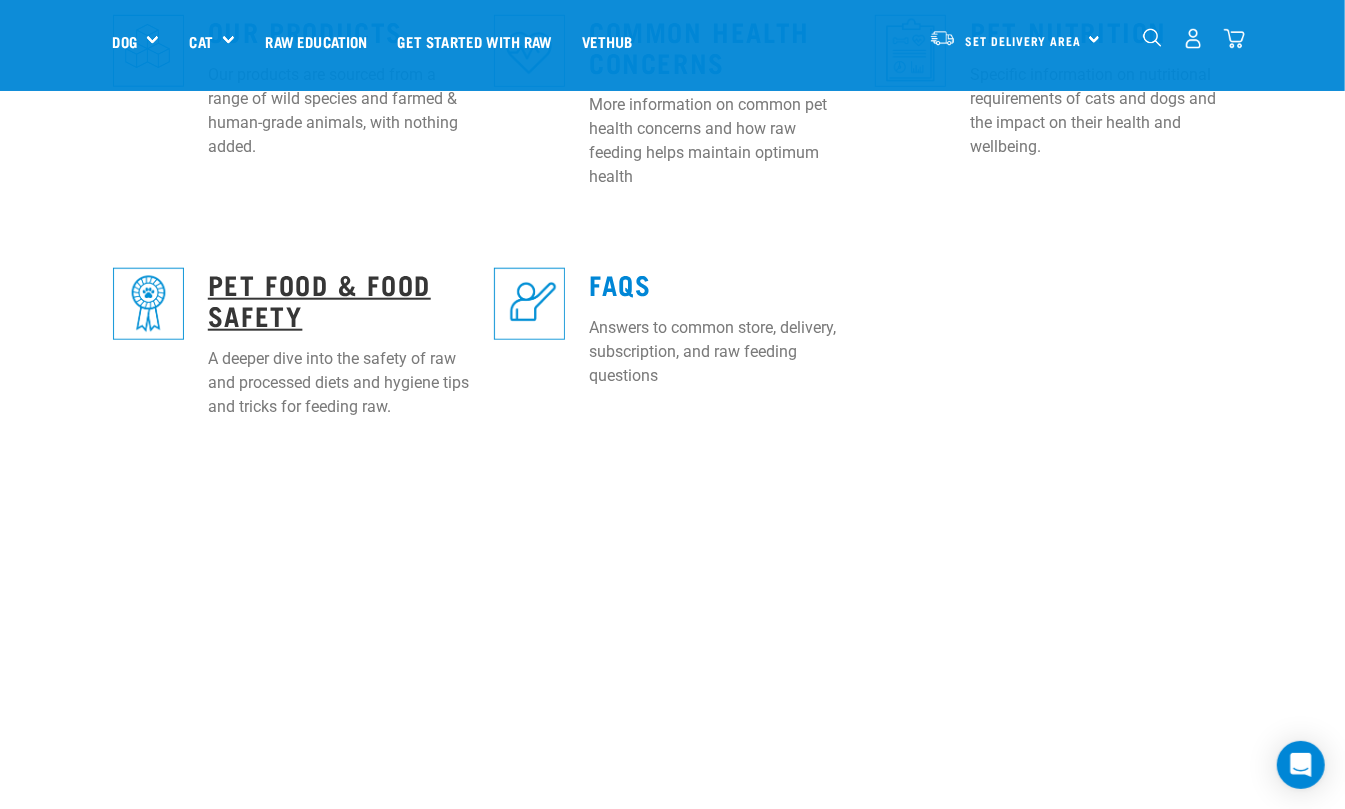 click on "Pet Food & Food Safety" at bounding box center (319, 299) 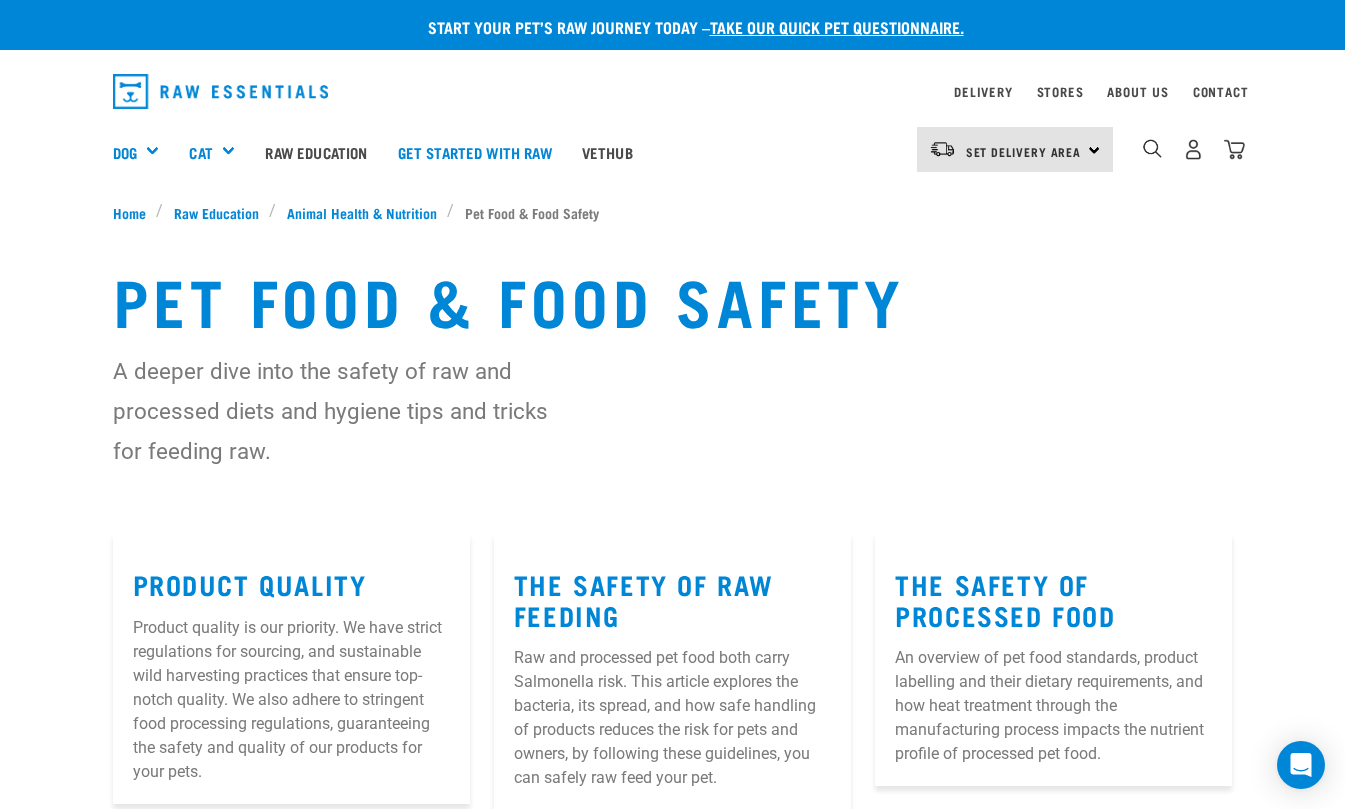 scroll, scrollTop: 0, scrollLeft: 0, axis: both 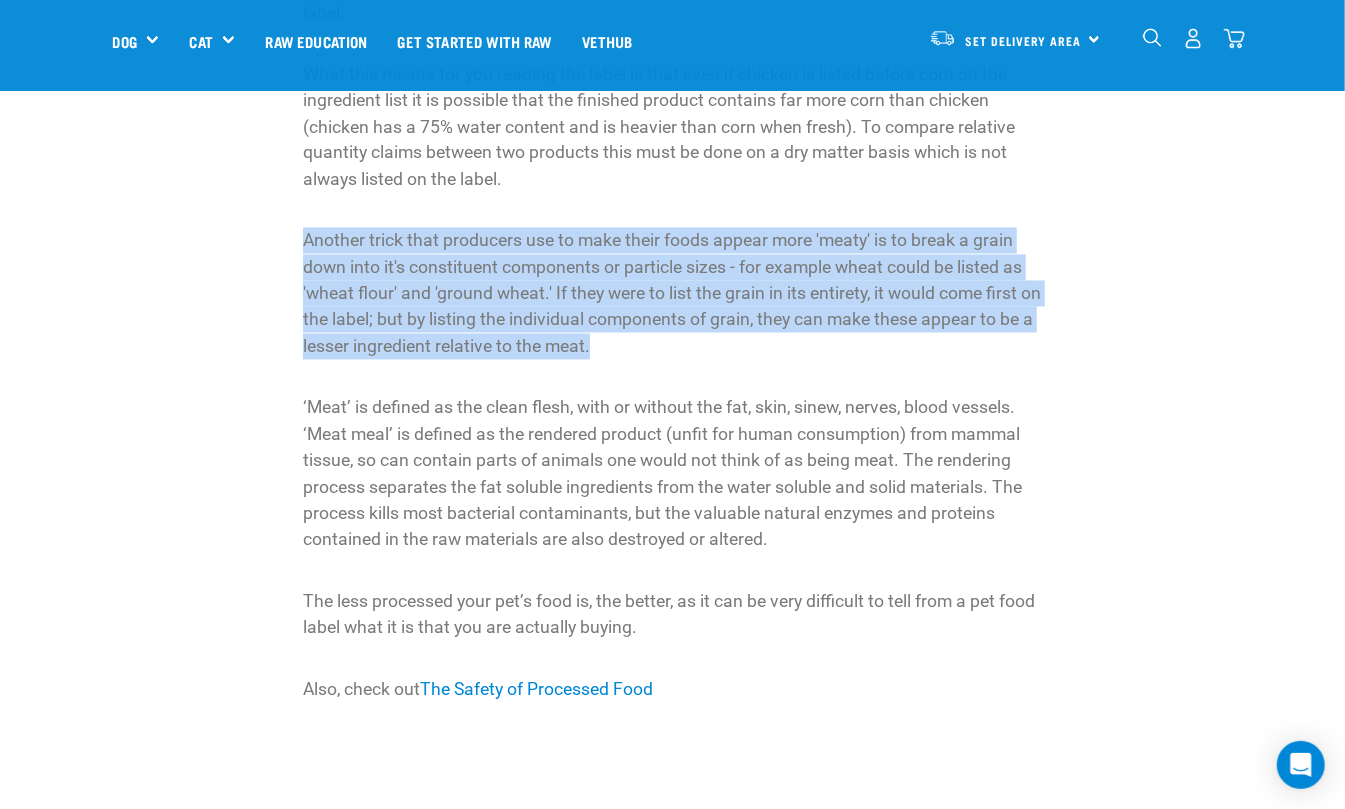 drag, startPoint x: 276, startPoint y: 245, endPoint x: 641, endPoint y: 357, distance: 381.79706 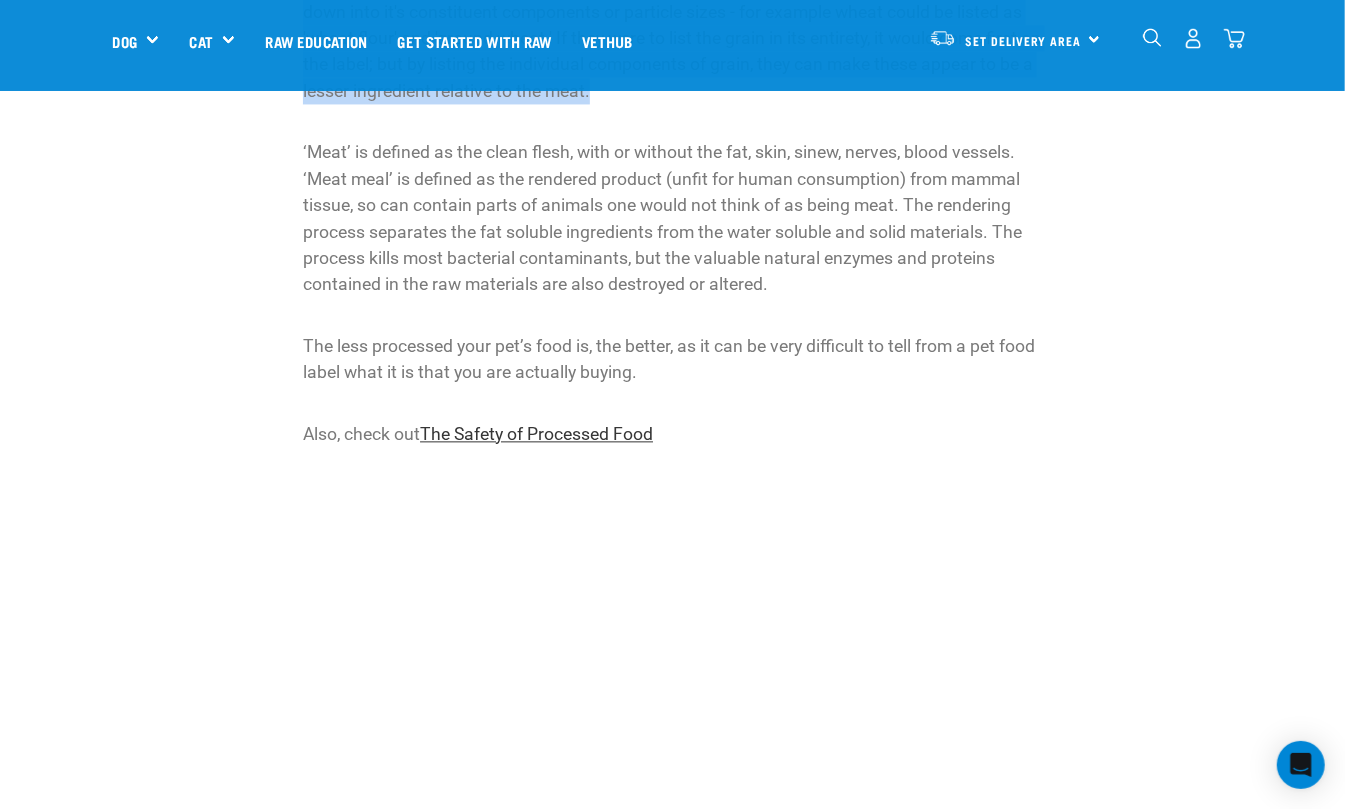 scroll, scrollTop: 2116, scrollLeft: 0, axis: vertical 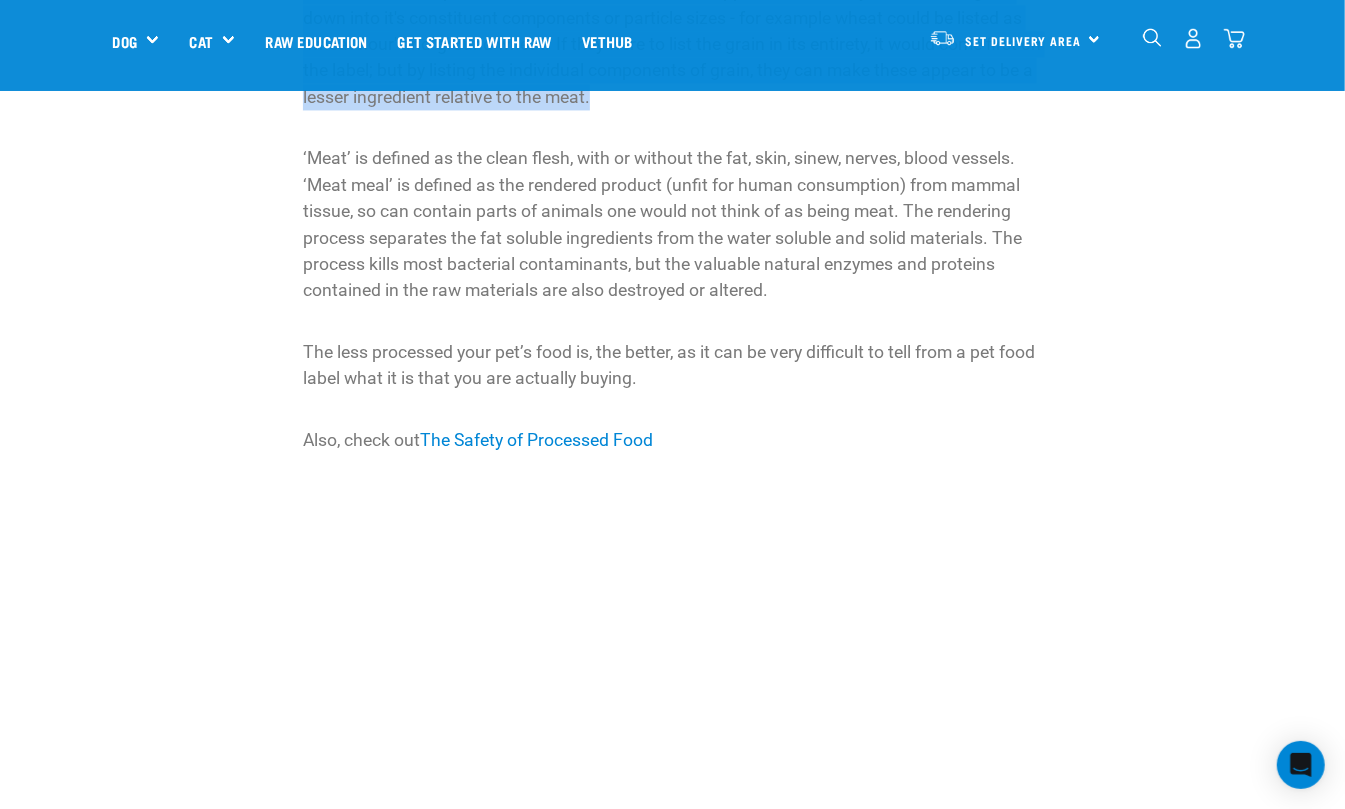 drag, startPoint x: 717, startPoint y: 393, endPoint x: 628, endPoint y: 257, distance: 162.53308 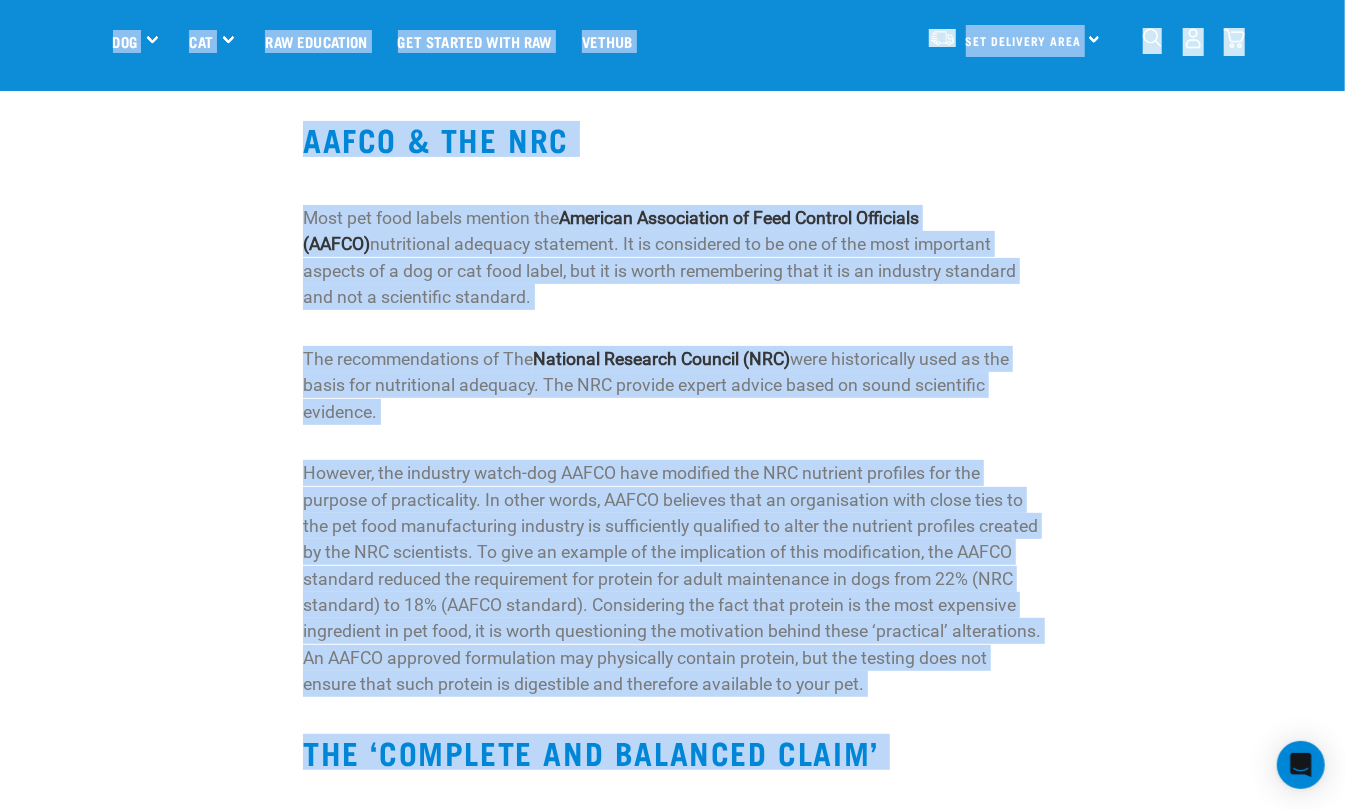scroll, scrollTop: 0, scrollLeft: 0, axis: both 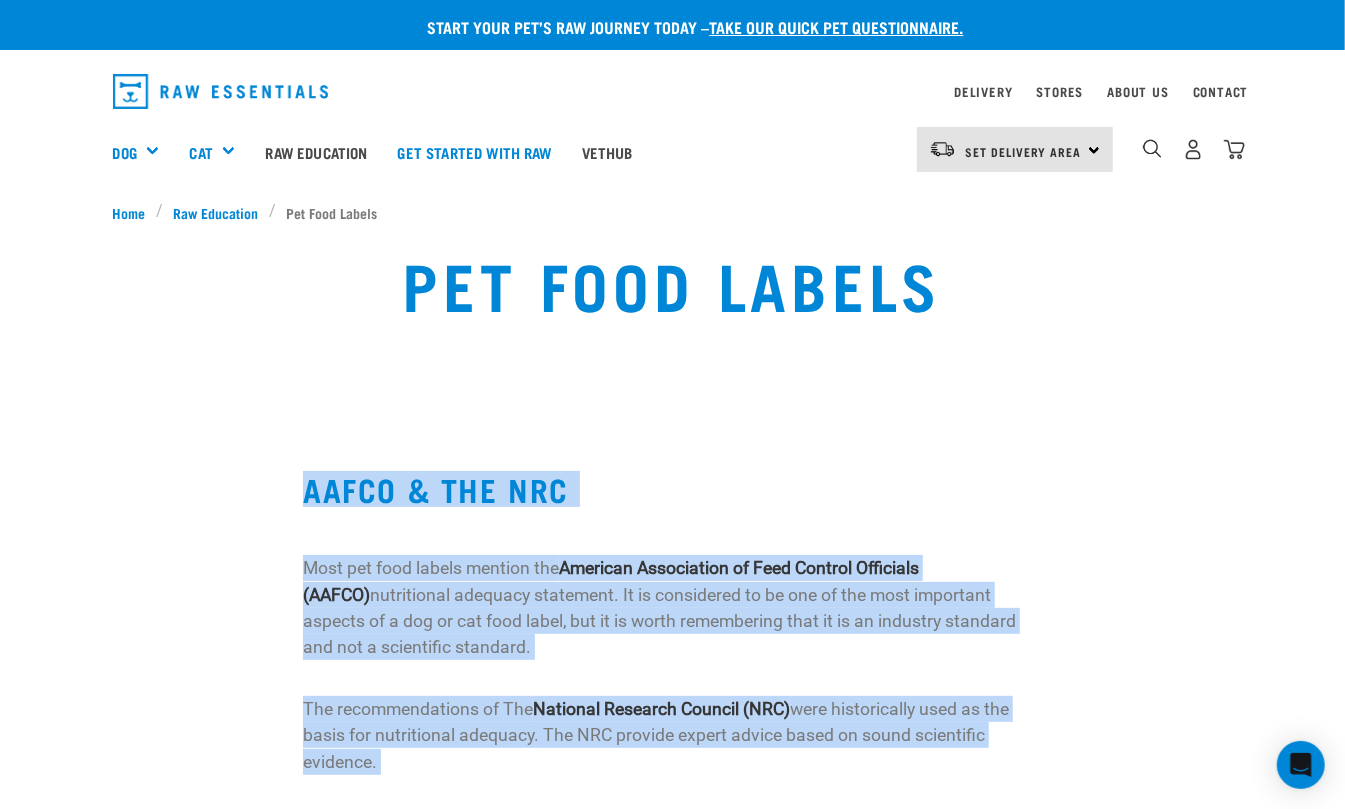 drag, startPoint x: 696, startPoint y: 377, endPoint x: 296, endPoint y: 442, distance: 405.24683 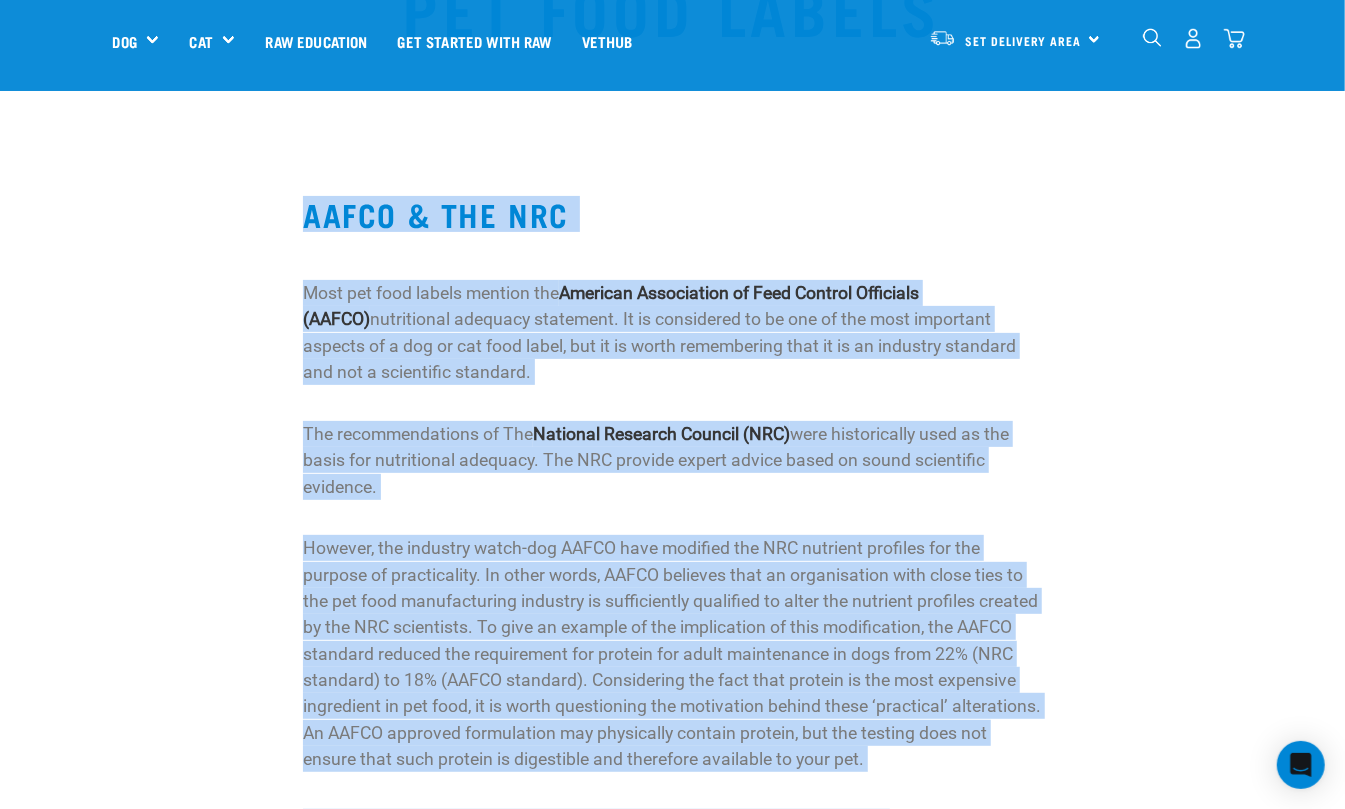 click on "AAFCO & THE NRC
Most pet food labels mention the  [ORG] nutritional adequacy statement. It is considered to be one of the most important aspects of a dog or cat food label, but it is worth remembering that it is an industry standard and not a scientific standard.
The recommendations of The  [ORG]  were historically used as the basis for nutritional adequacy. The [ORG] provide expert advice based on sound scientific evidence.
THE ‘COMPLETE AND BALANCED CLAIM’
[ORG]  permits a pet food manufacturer to claim that its product is 100% complete and balanced if it has complied with [ORG]’s feeding trial protocols or nutrient profiles.
OFFICIAL DEFINITIONS
THE INGREDIENT LIST
All ingredients are required to be listed in order of predominance by weight. The weights include their inherent water content. So the heaviest ingredient  before cooking" at bounding box center [673, 1302] 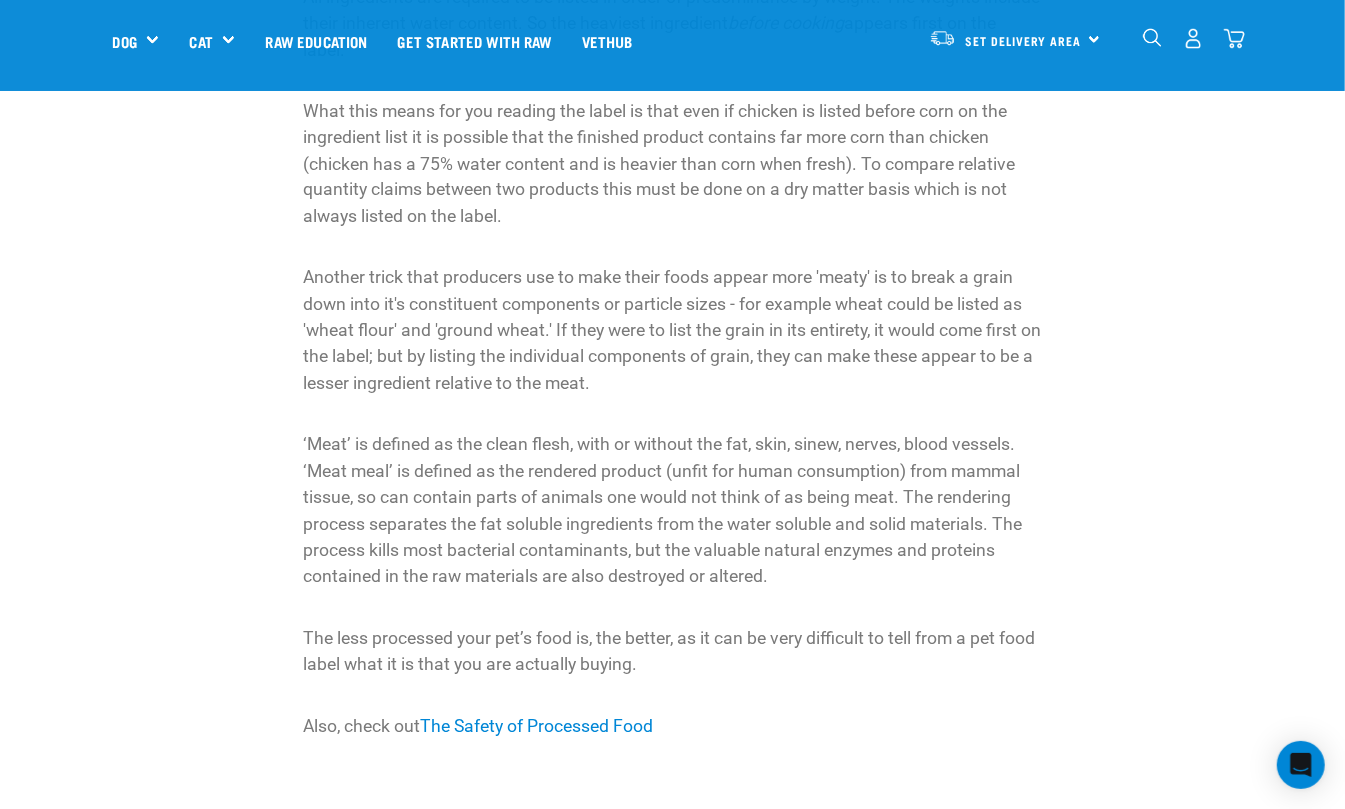 scroll, scrollTop: 1892, scrollLeft: 0, axis: vertical 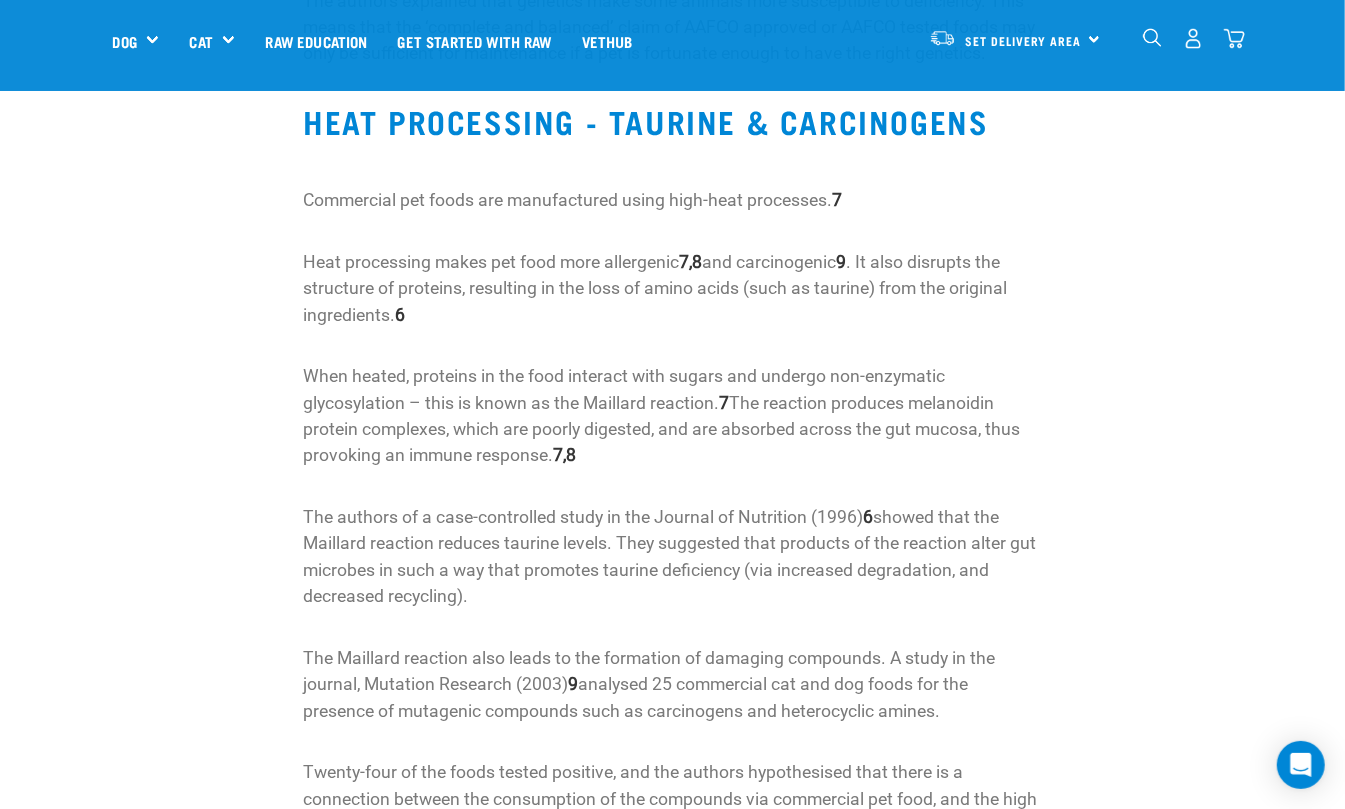 click on "Heat processing makes pet food more allergenic 7,8  and carcinogenic 9 . It also disrupts the structure of proteins, resulting in the loss of amino acids (such as taurine) from the original ingredients. 6" at bounding box center [672, 288] 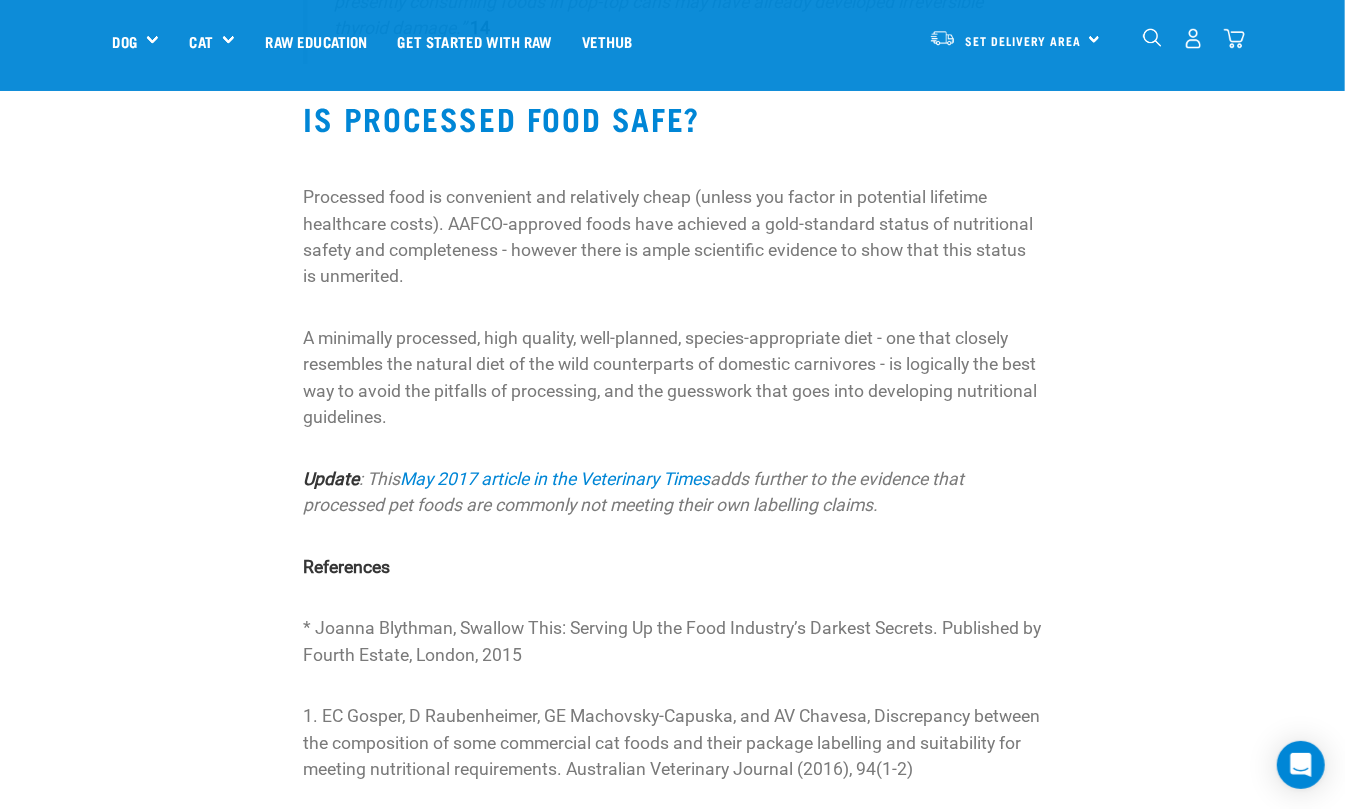scroll, scrollTop: 6933, scrollLeft: 0, axis: vertical 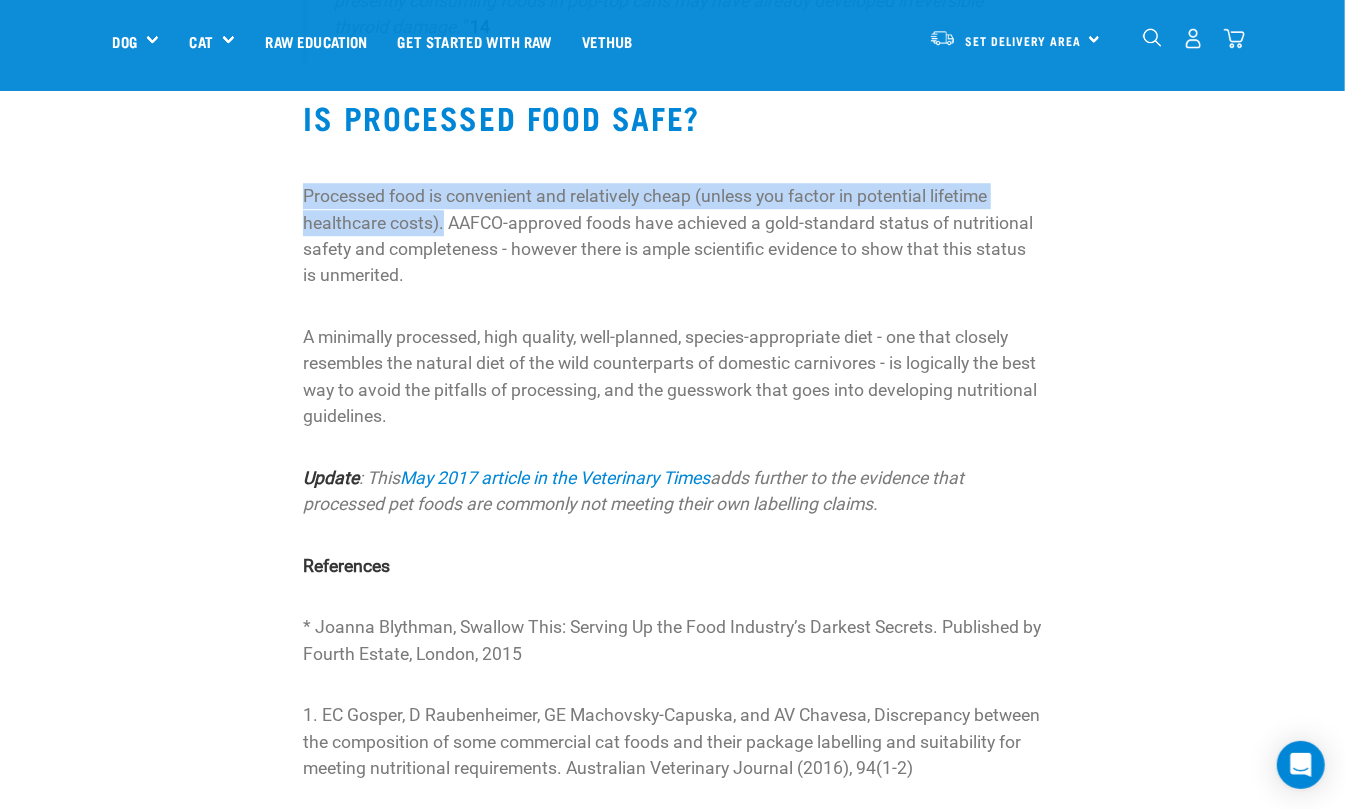 drag, startPoint x: 300, startPoint y: 192, endPoint x: 449, endPoint y: 234, distance: 154.80634 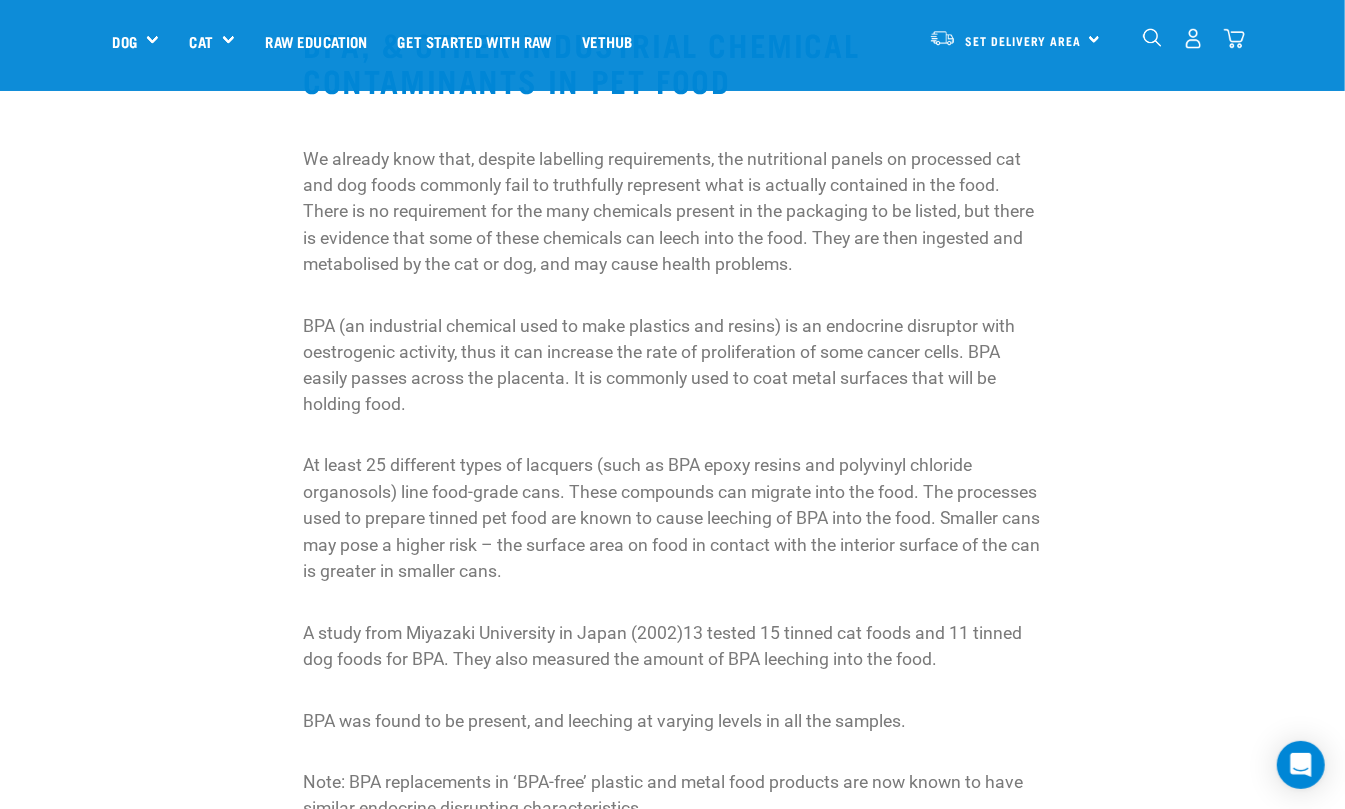 scroll, scrollTop: 5066, scrollLeft: 0, axis: vertical 